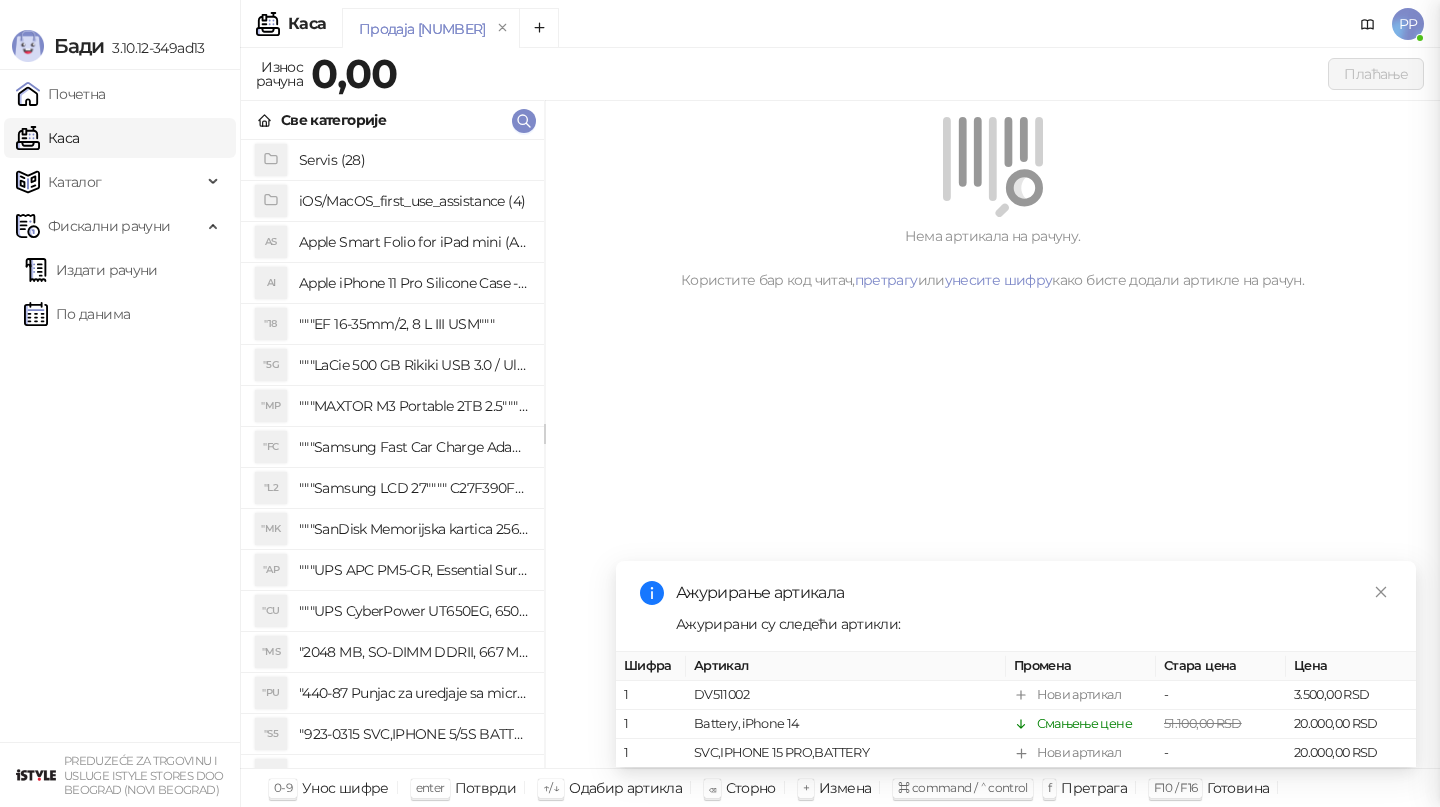 scroll, scrollTop: 0, scrollLeft: 0, axis: both 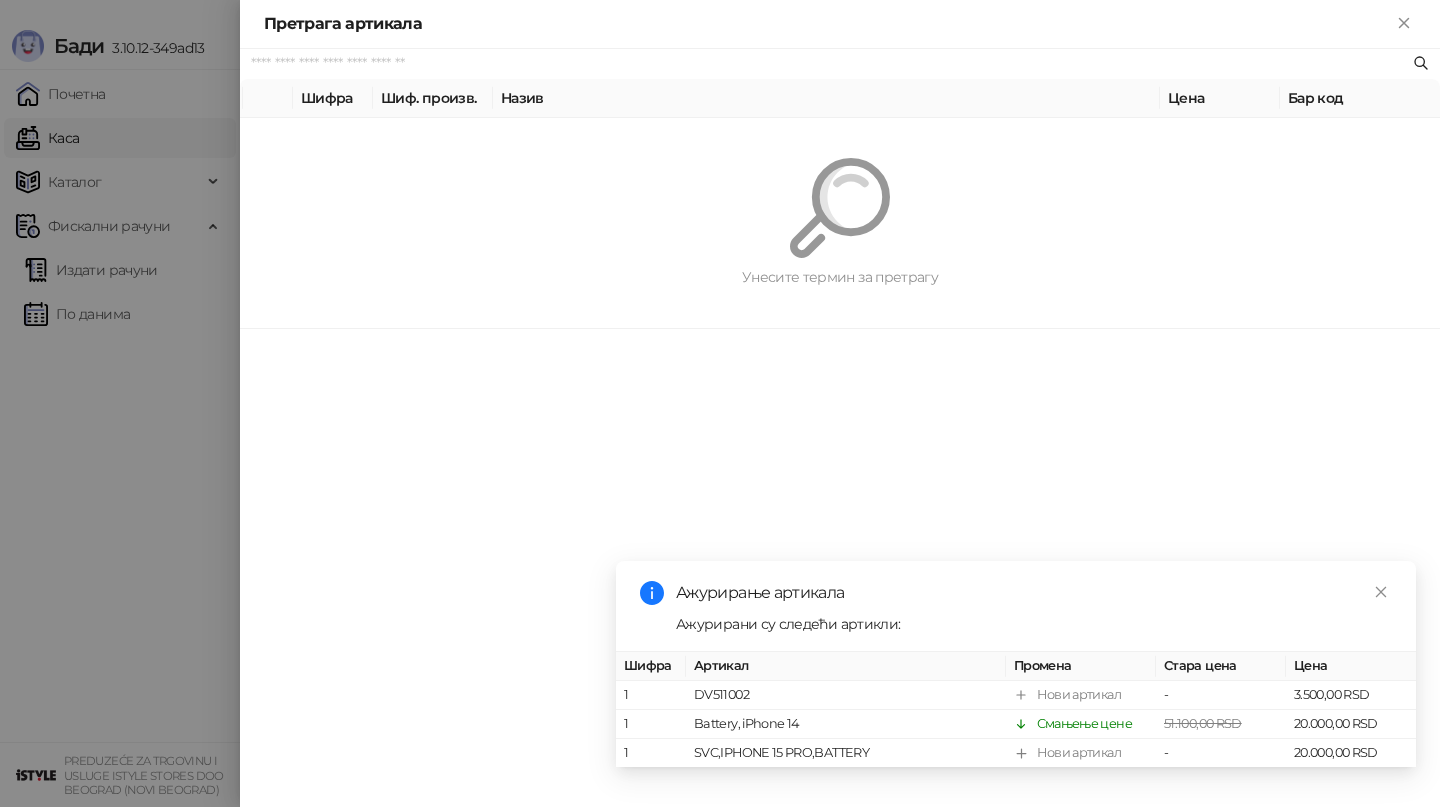 paste on "*********" 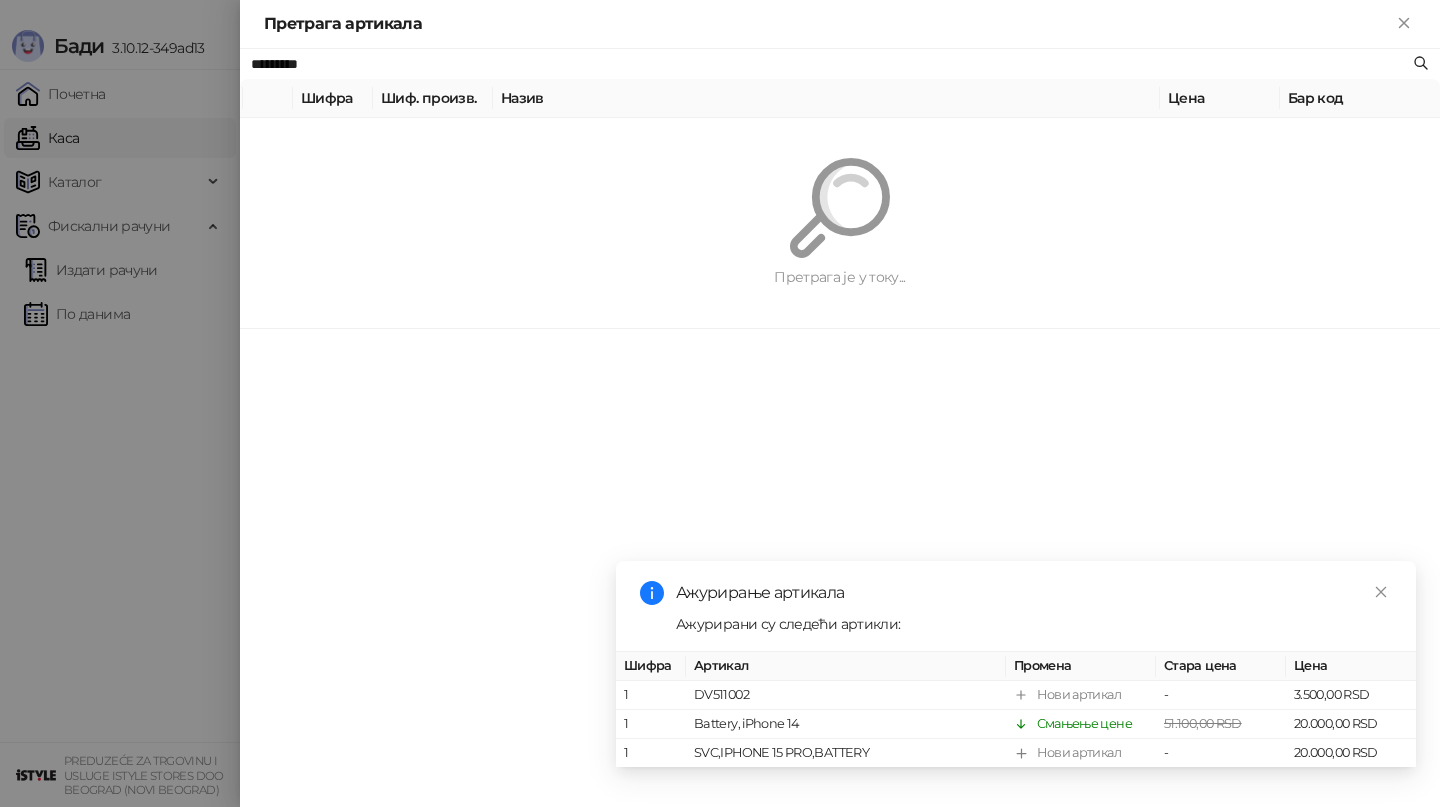 type on "*********" 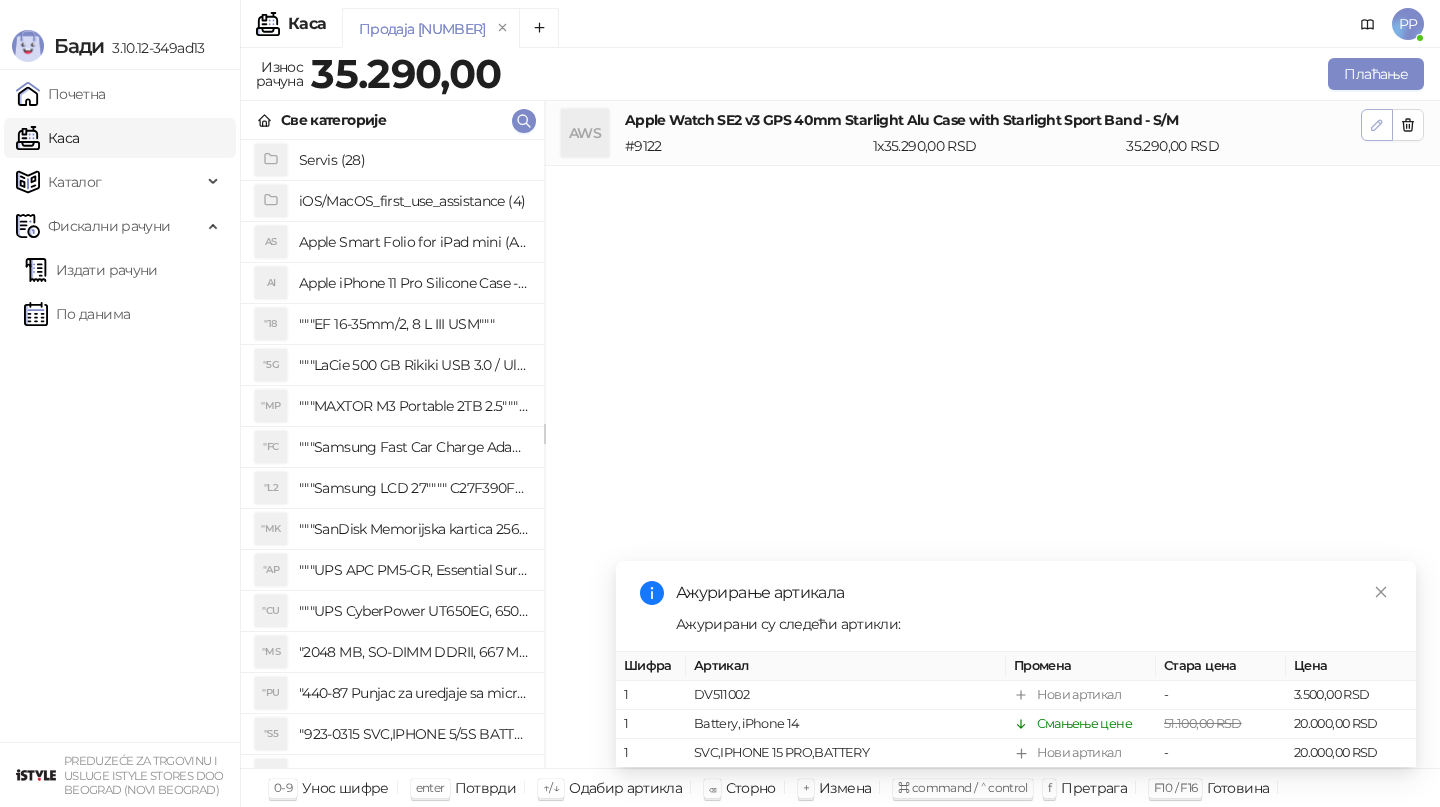 click at bounding box center [1377, 125] 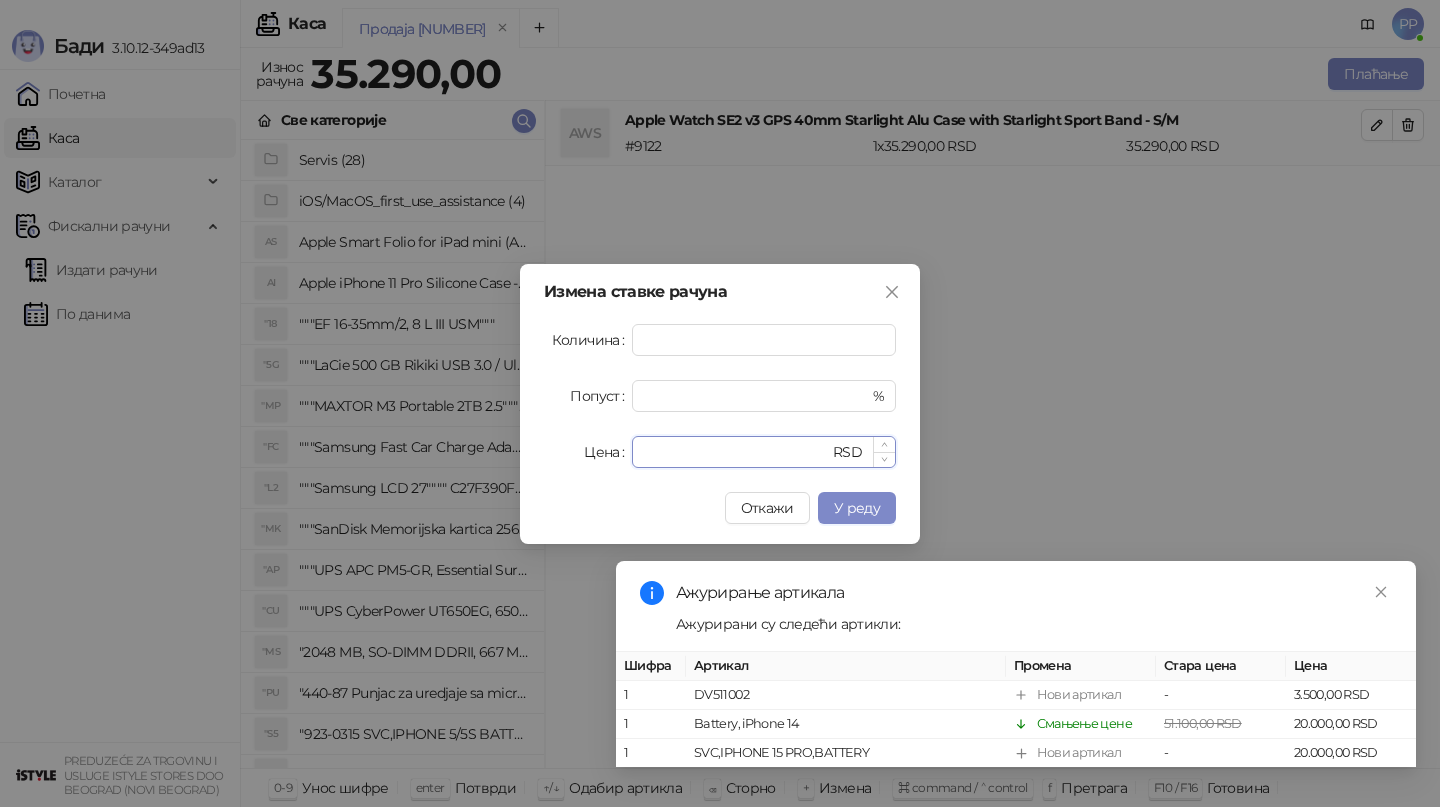 click on "*****" at bounding box center (736, 452) 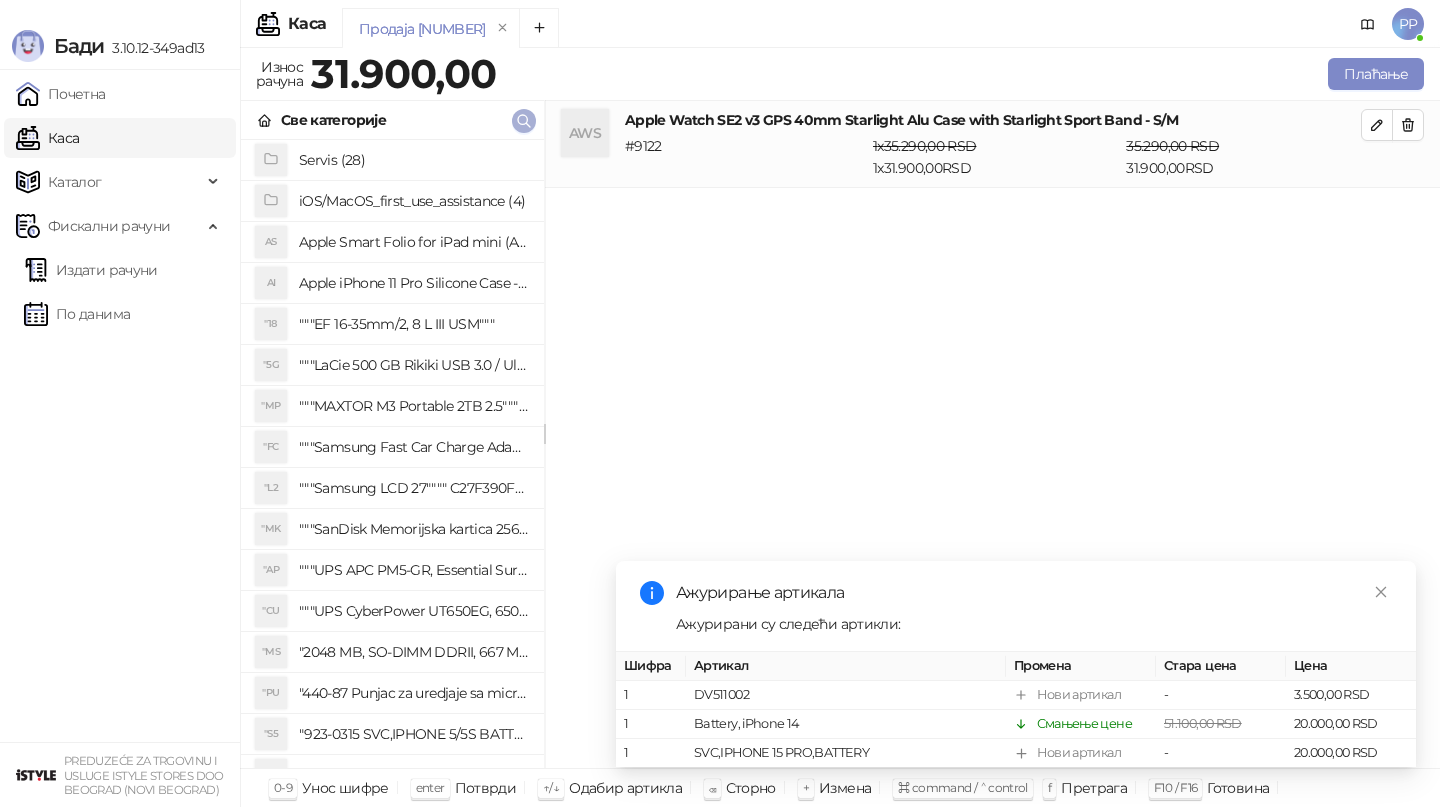 click 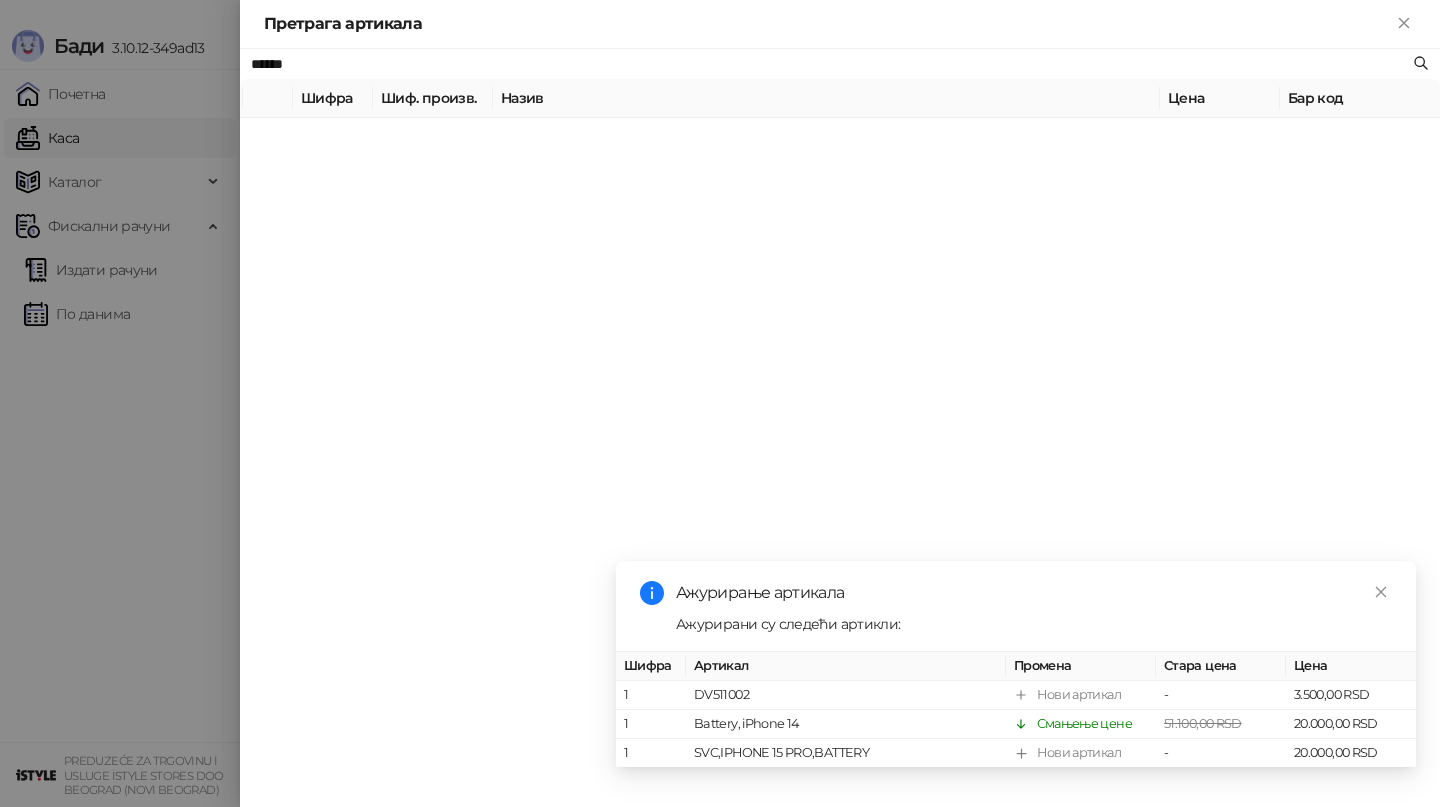 type on "*****" 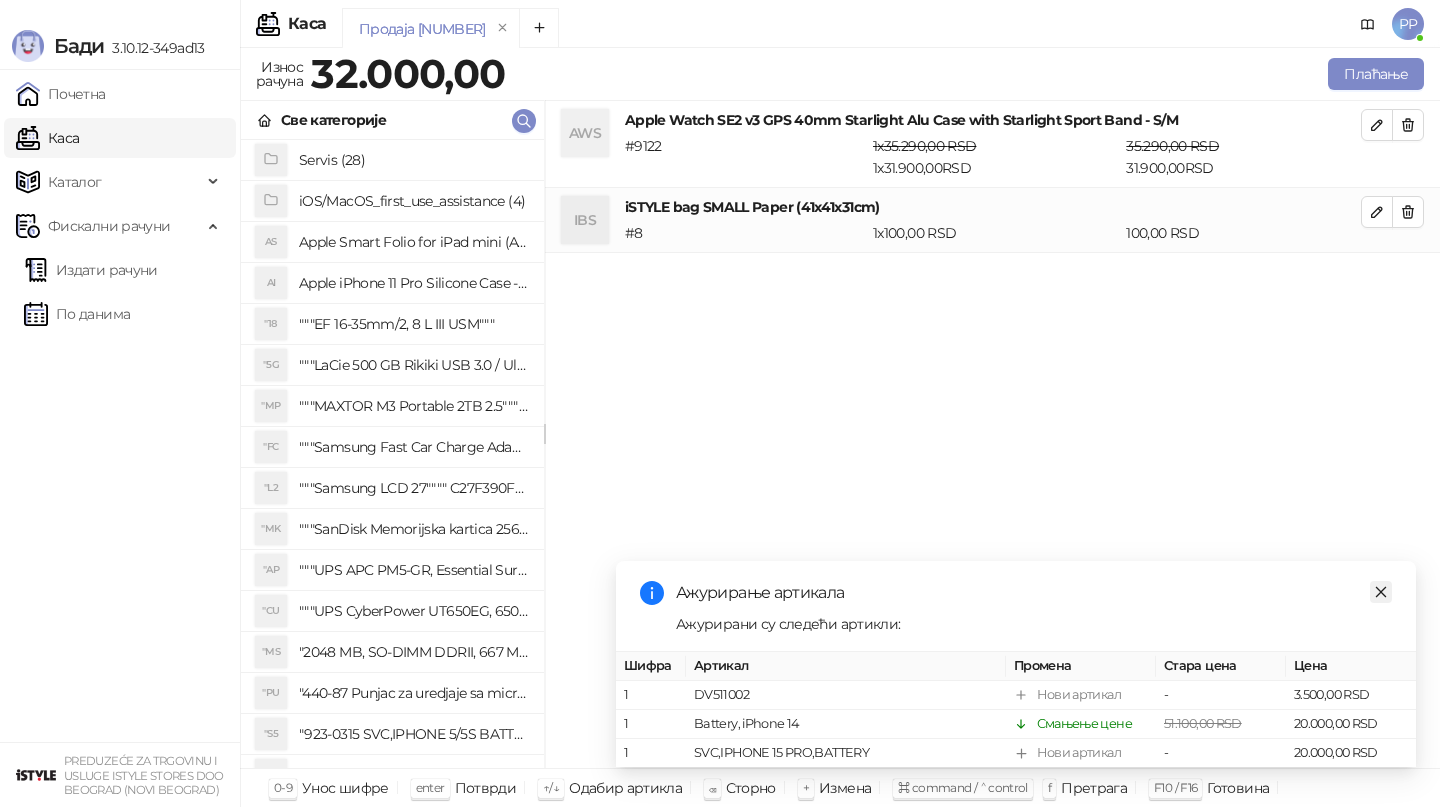 click at bounding box center (1381, 592) 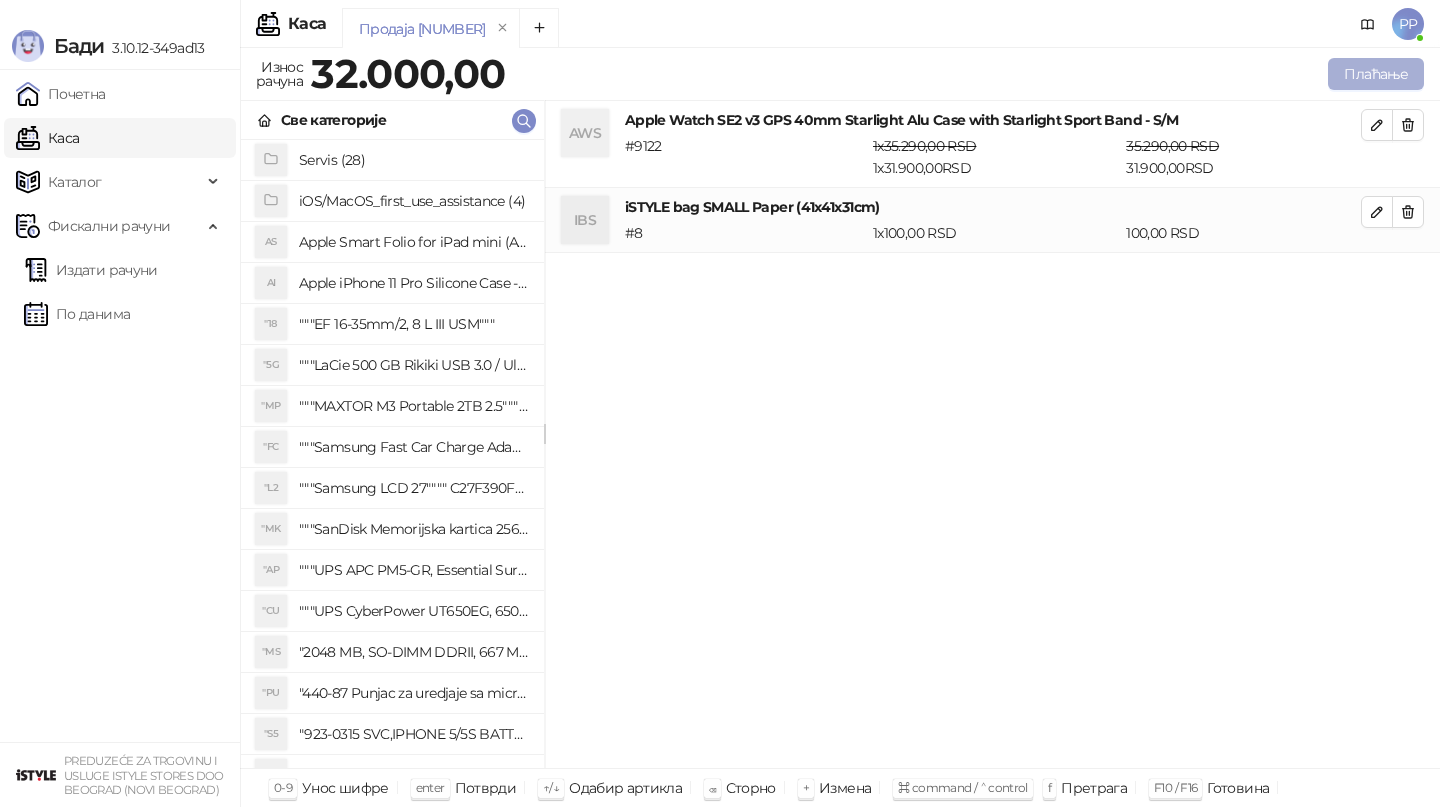 click on "Плаћање" at bounding box center [1376, 74] 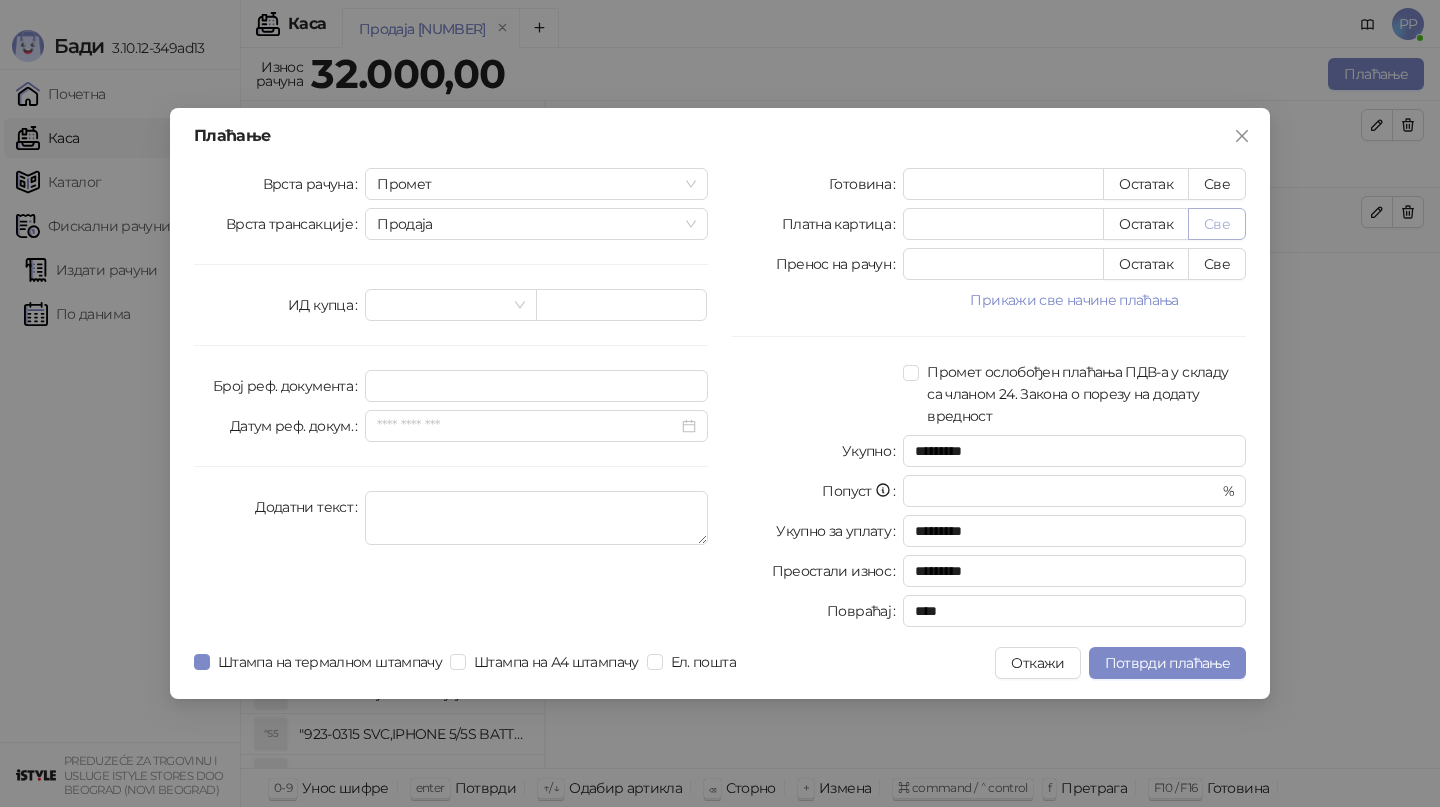 click on "Све" at bounding box center [1217, 224] 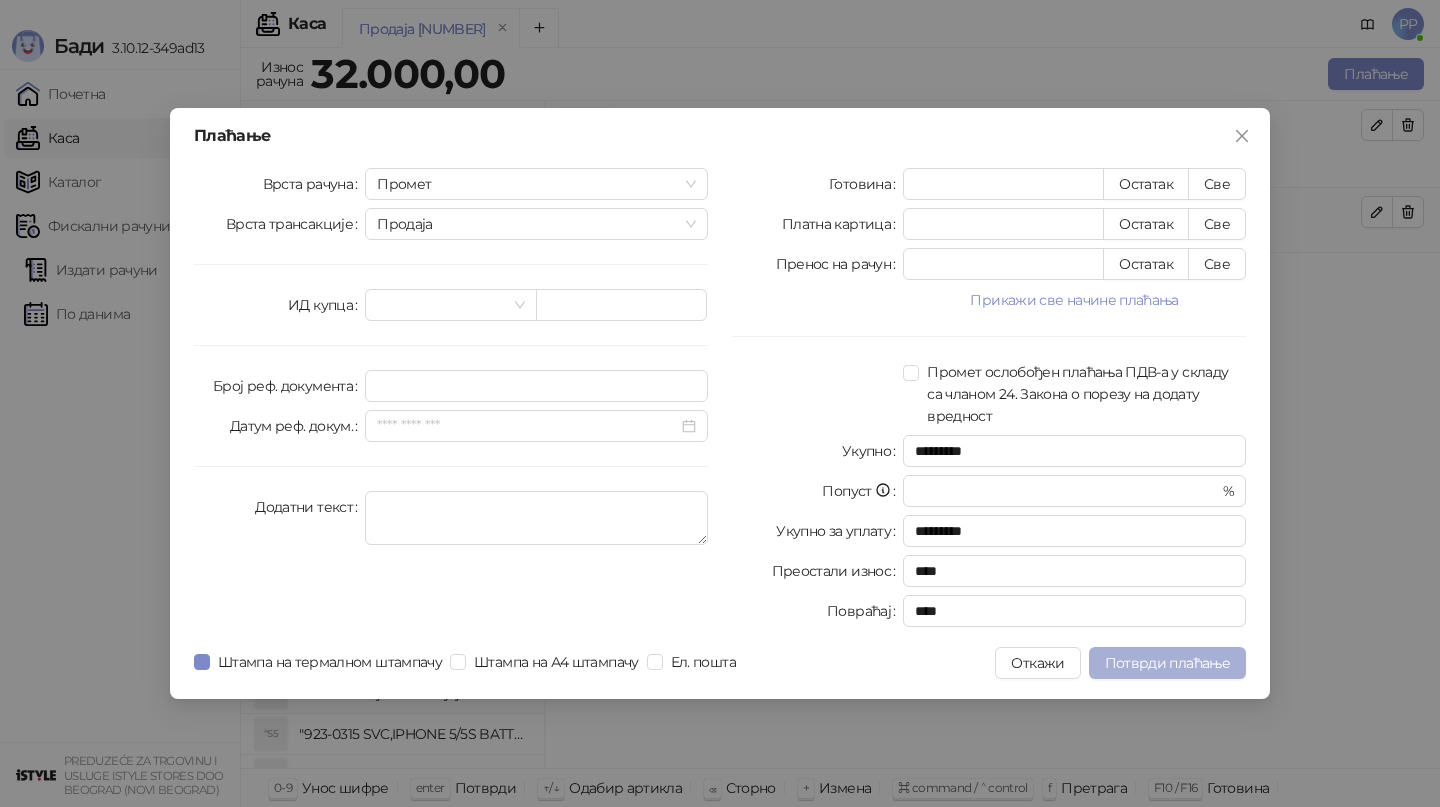 click on "Потврди плаћање" at bounding box center [1167, 663] 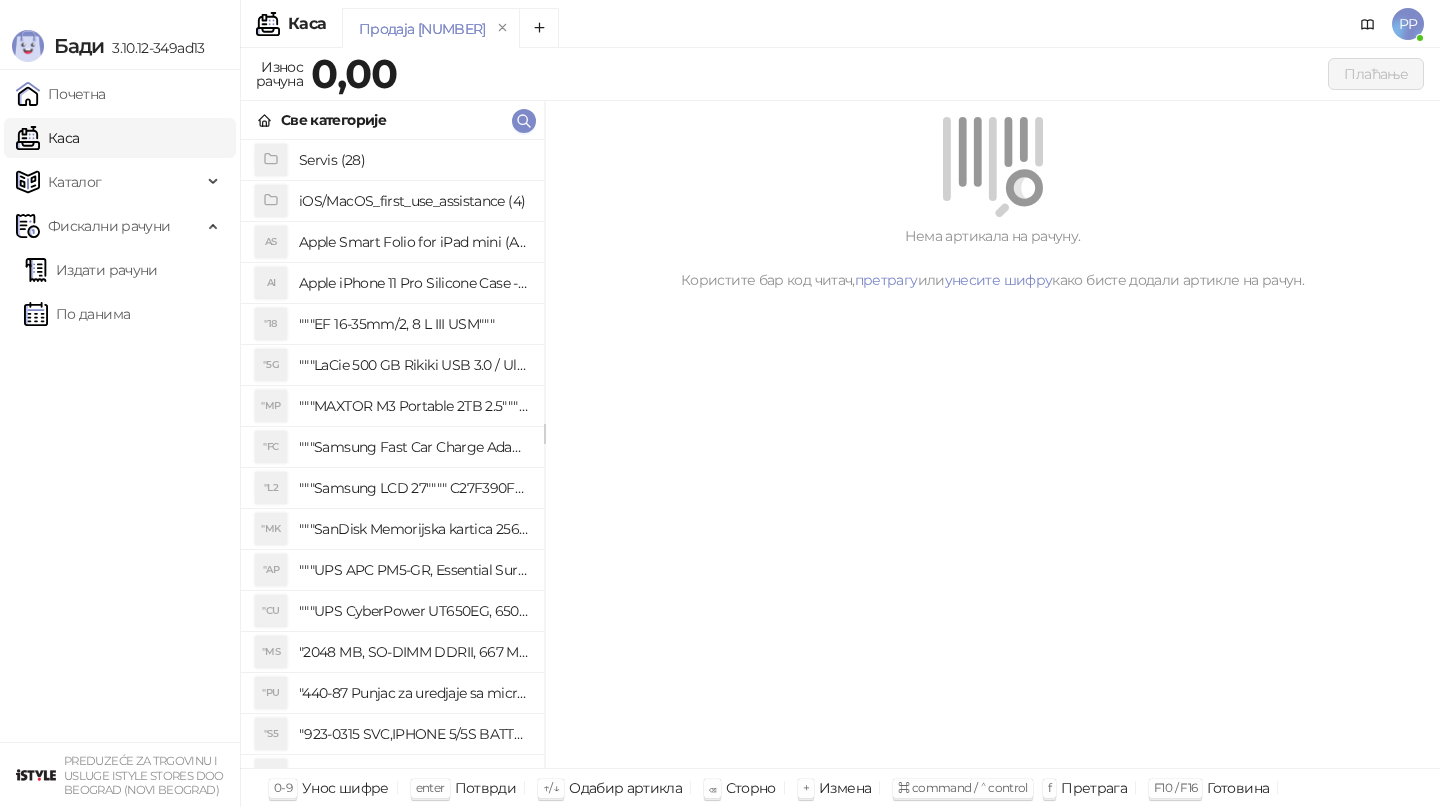 click on "Све категорије" at bounding box center (392, 120) 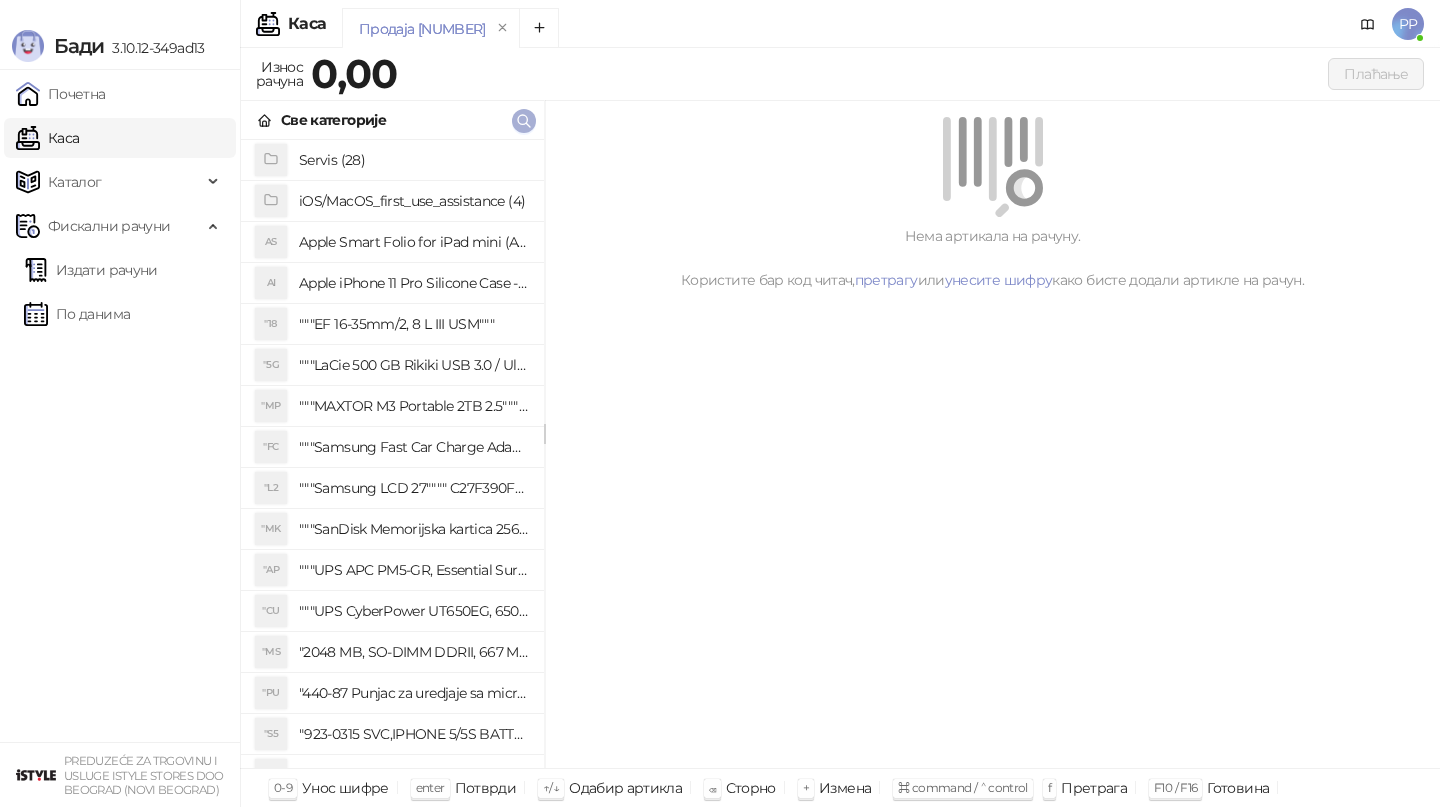 click 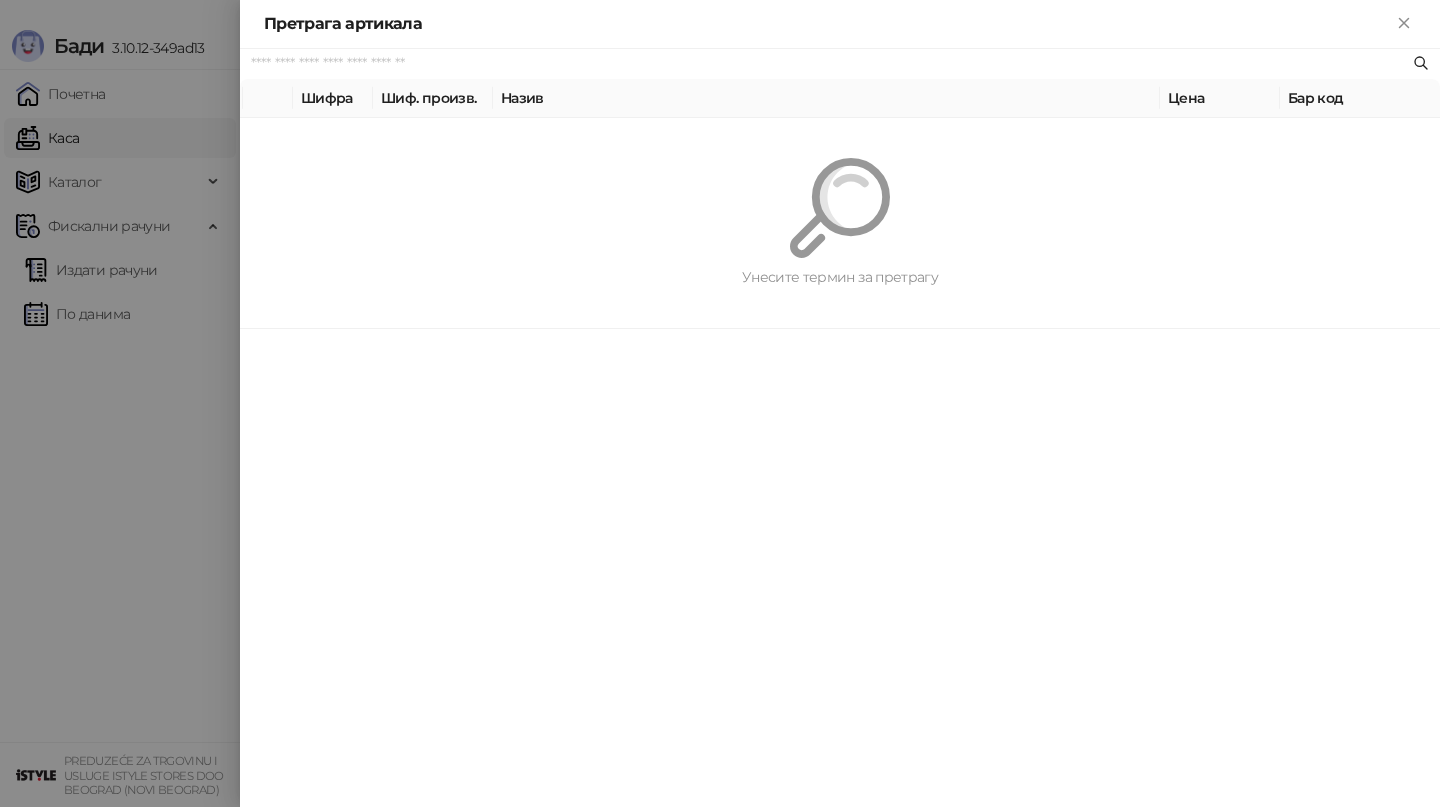 paste on "**********" 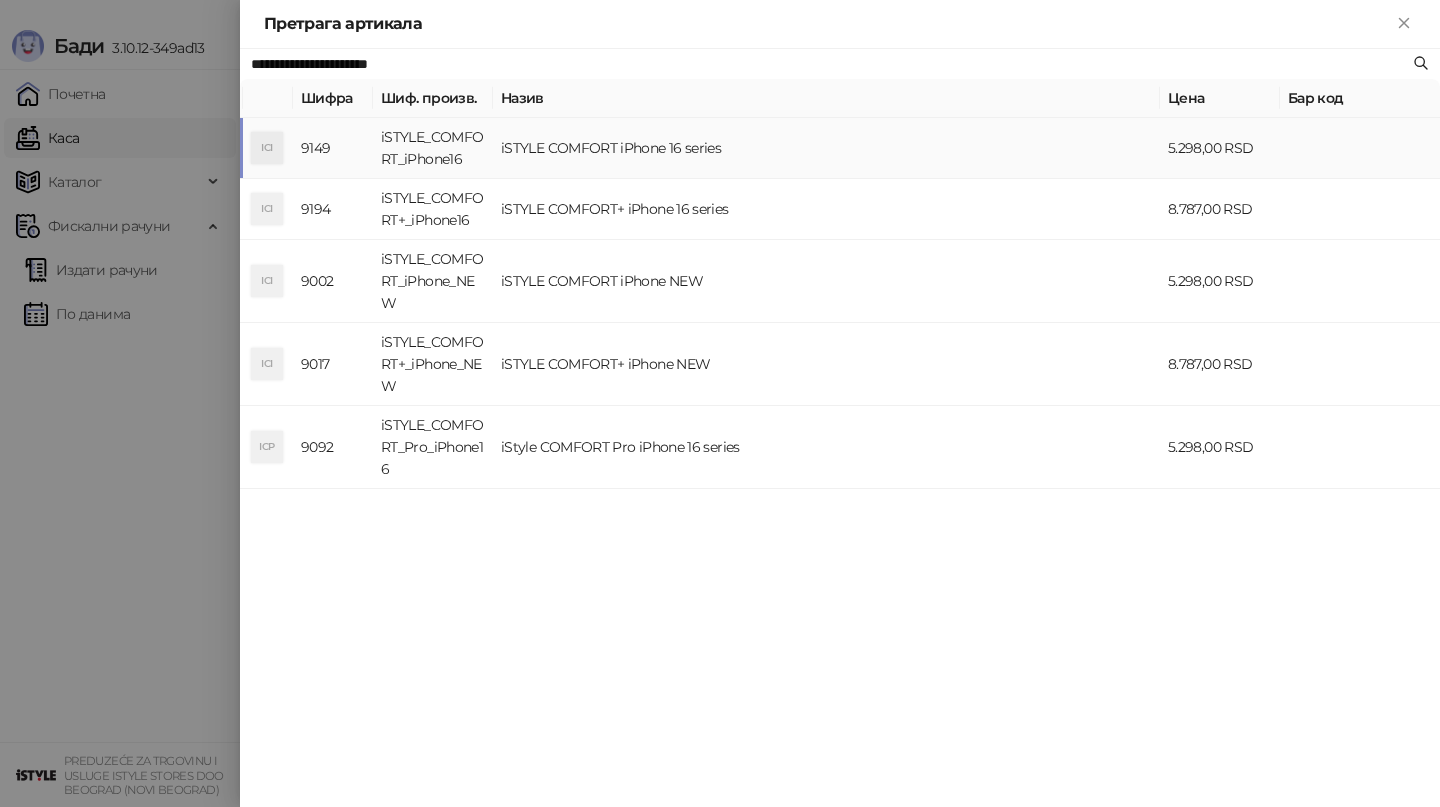 click on "iSTYLE COMFORT iPhone 16 series" at bounding box center [826, 148] 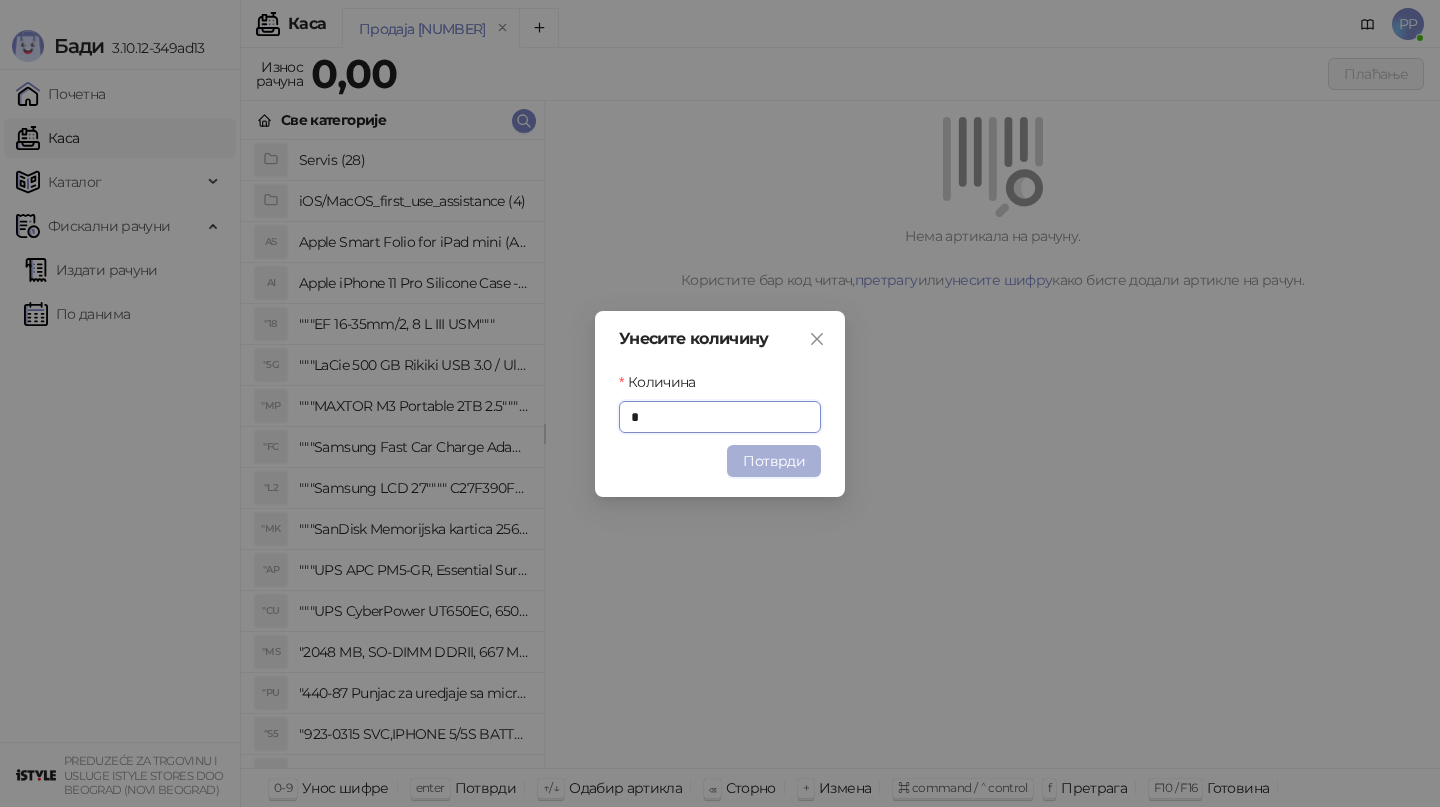 click on "Потврди" at bounding box center (774, 461) 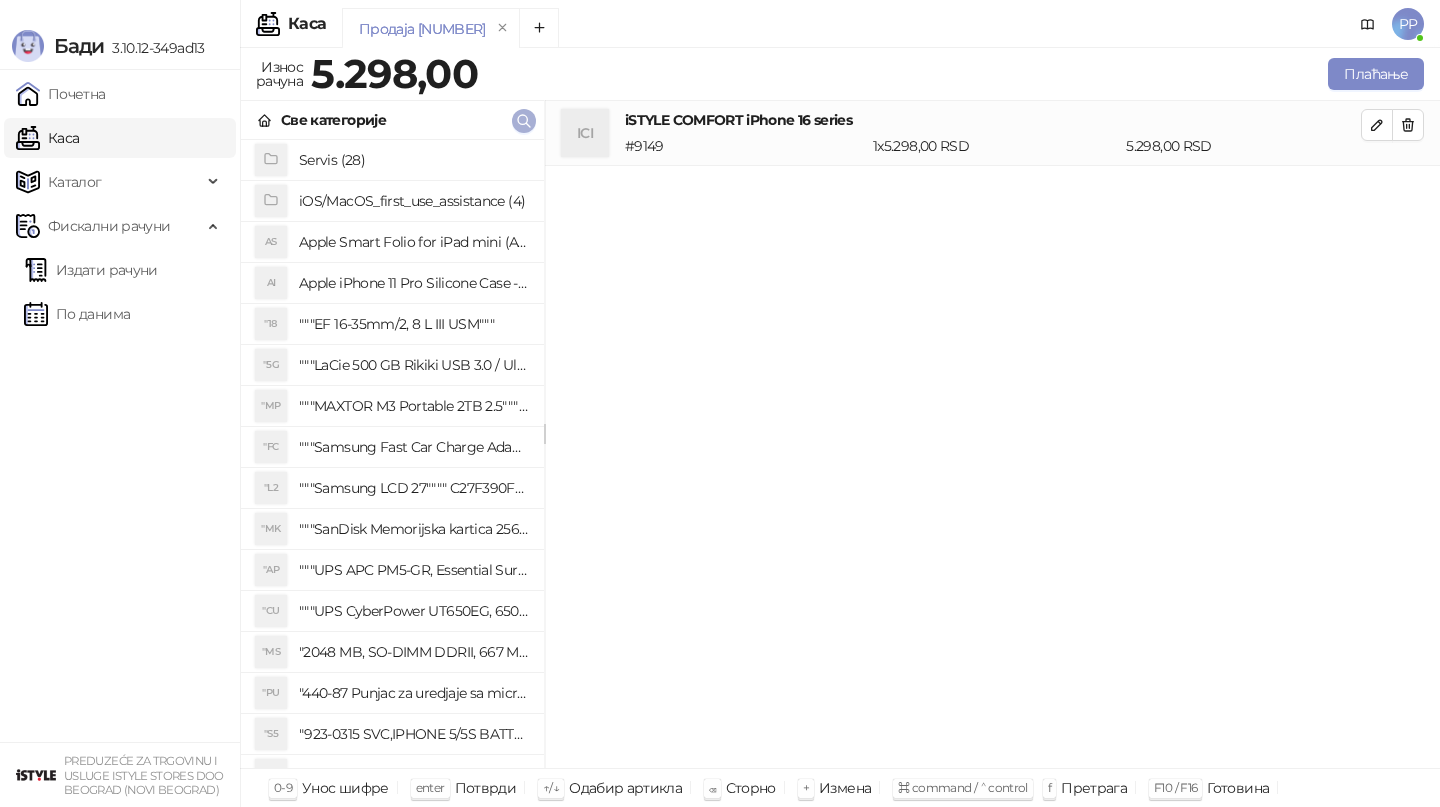 click at bounding box center (524, 121) 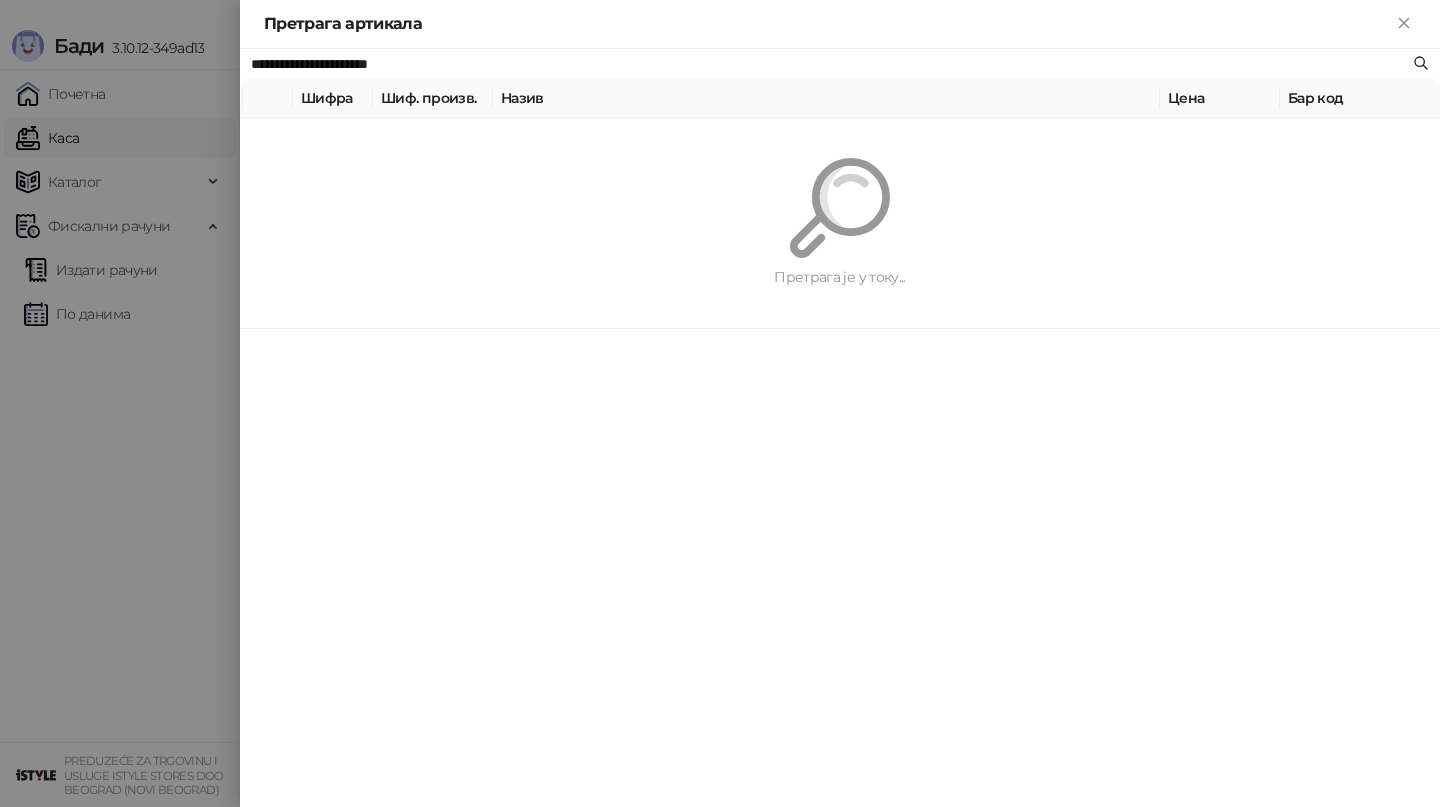 paste 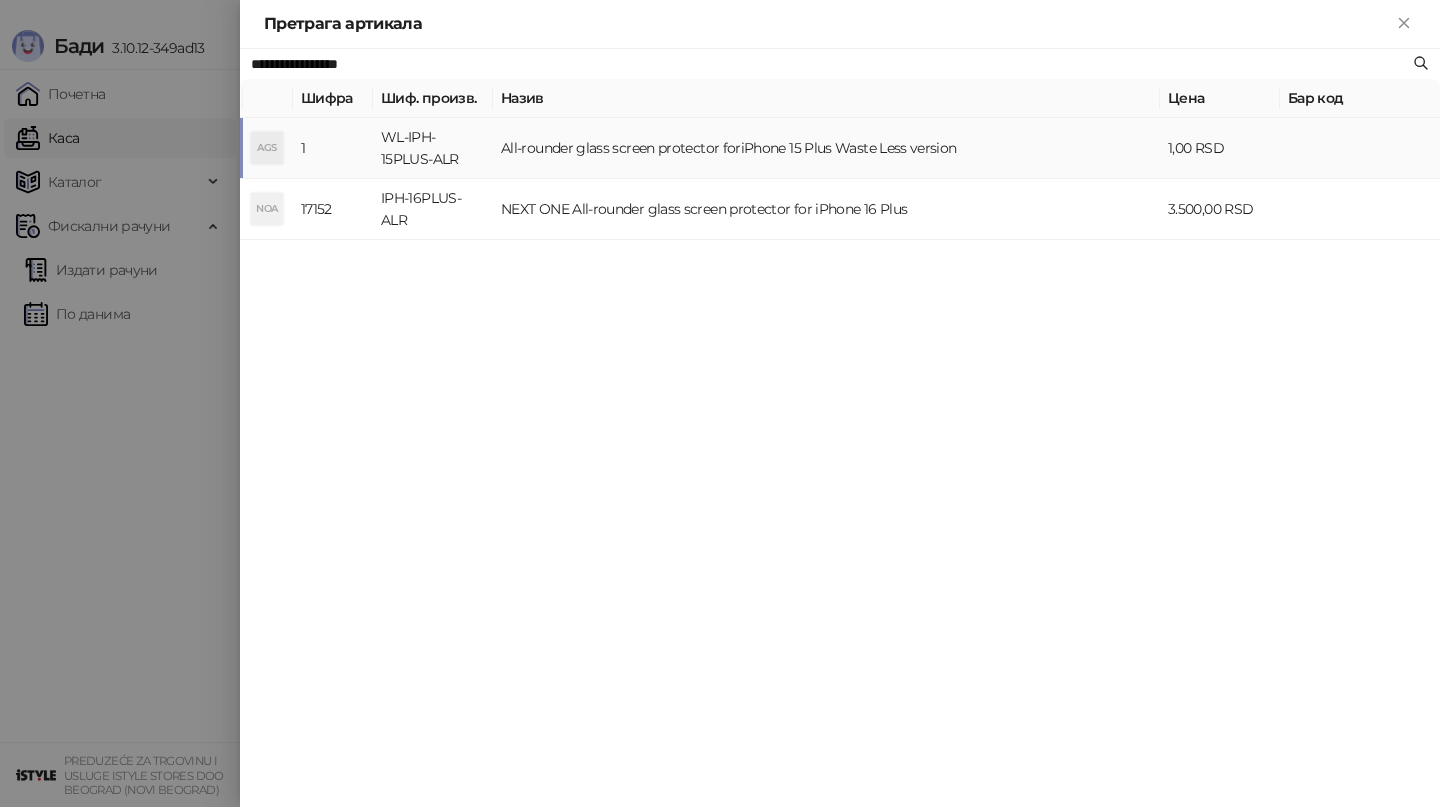 click on "All-rounder glass screen protector foriPhone 15 Plus Waste Less version" at bounding box center [826, 148] 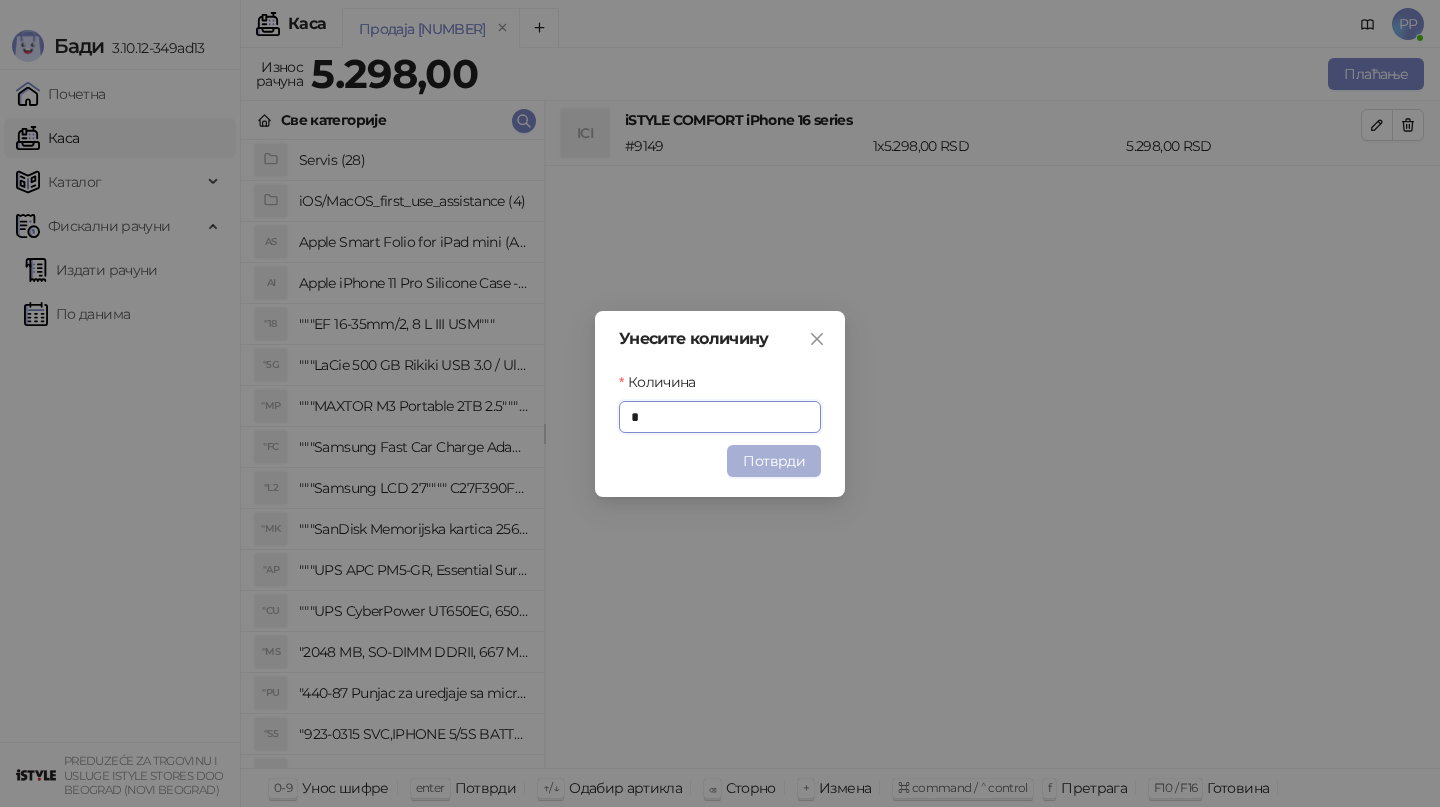 click on "Потврди" at bounding box center [774, 461] 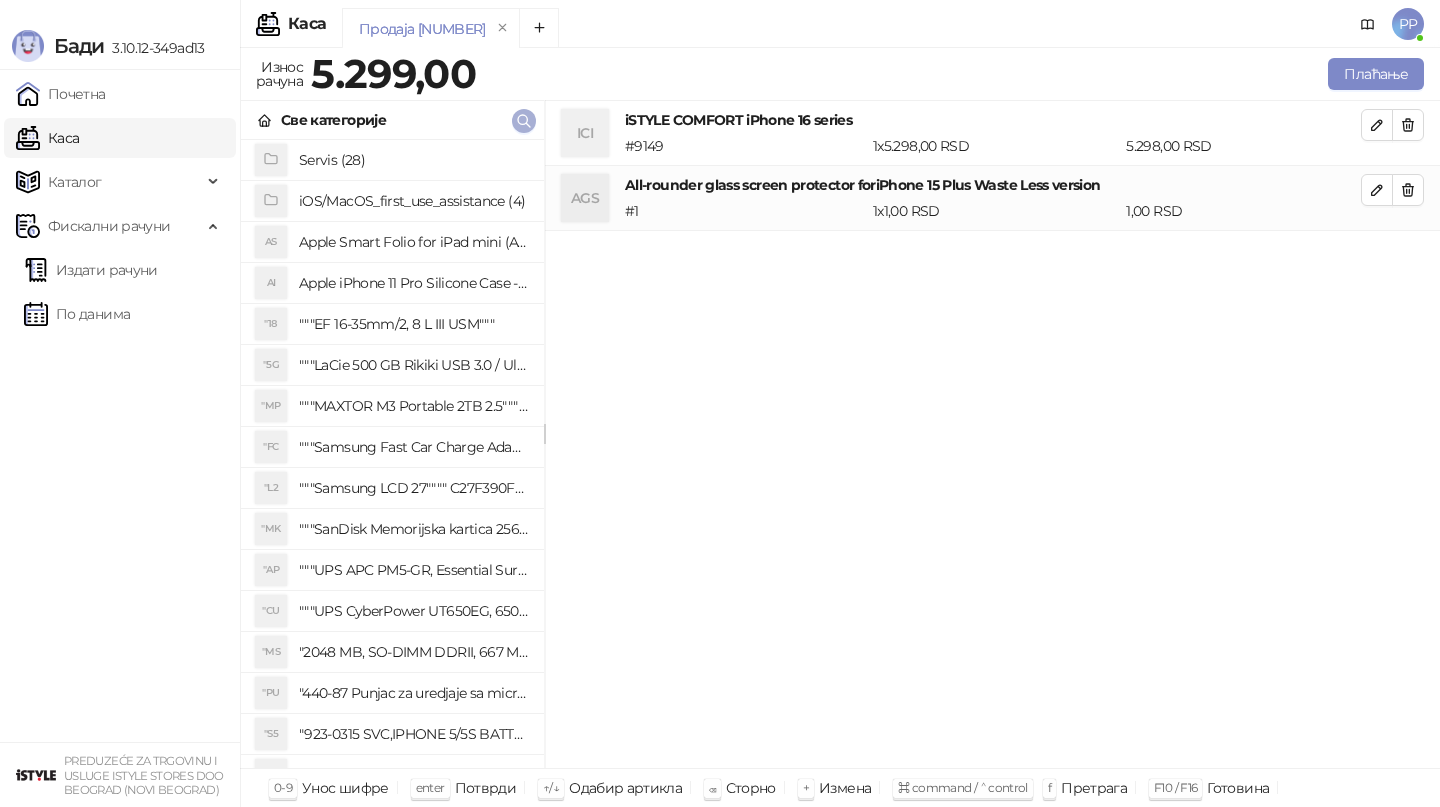 click 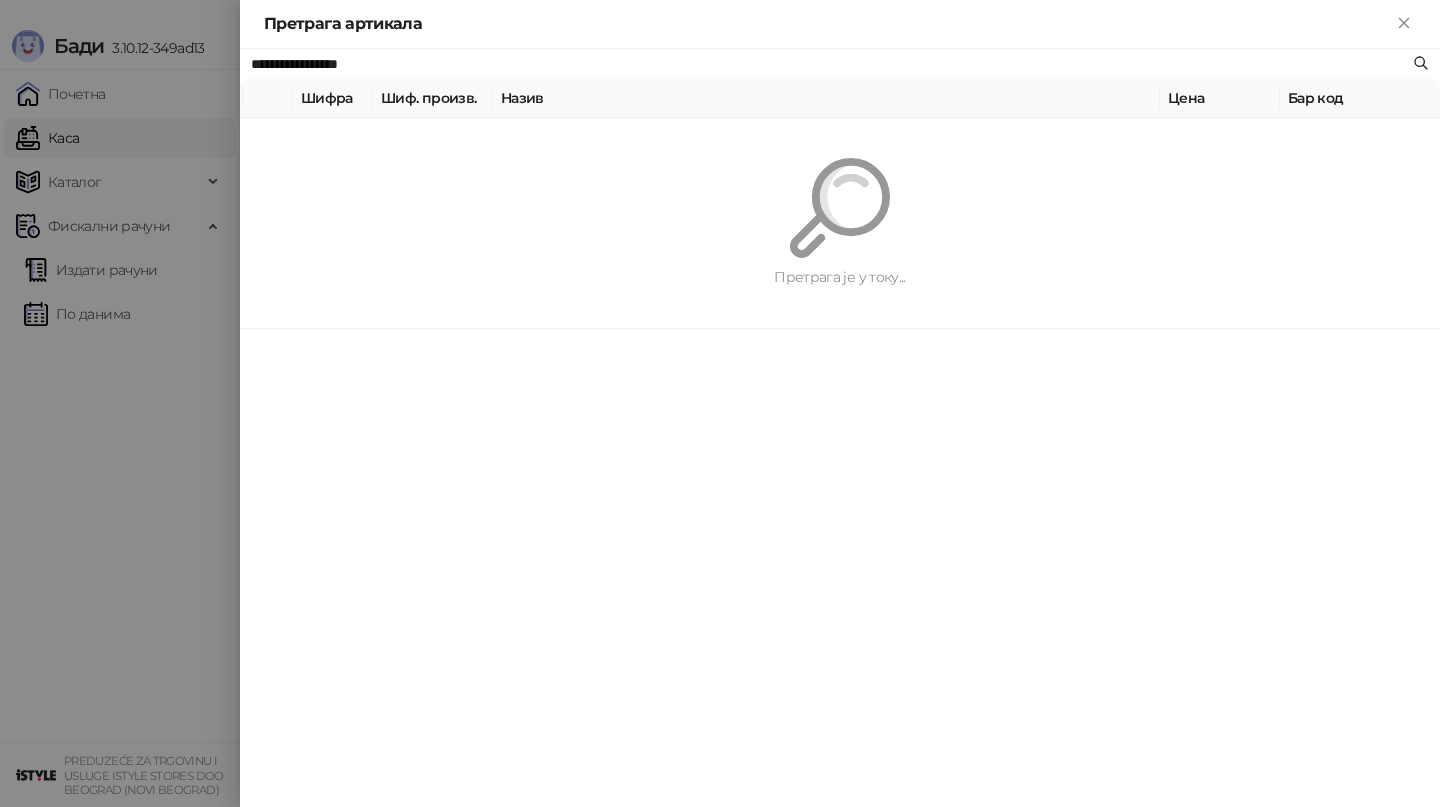 paste on "*********" 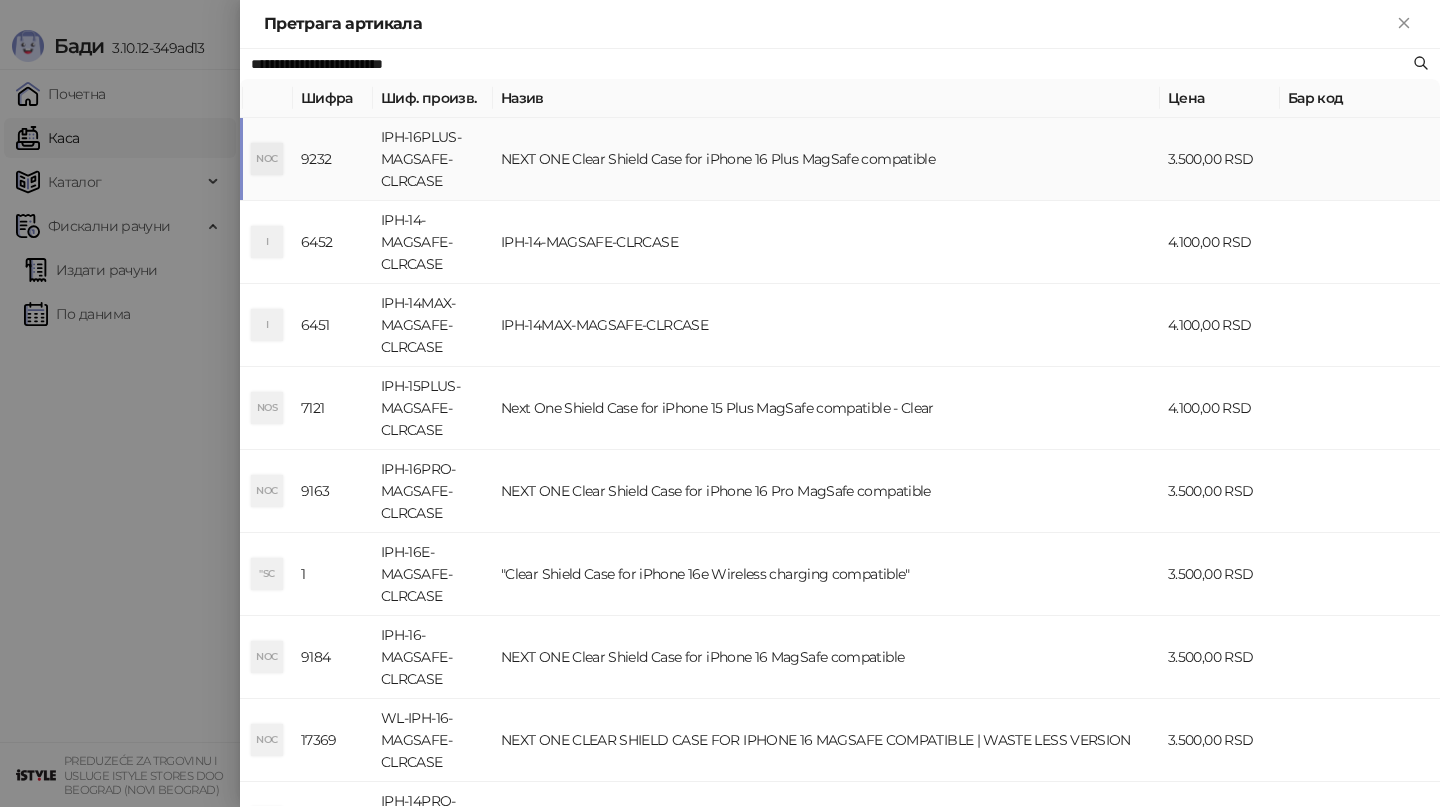 type on "**********" 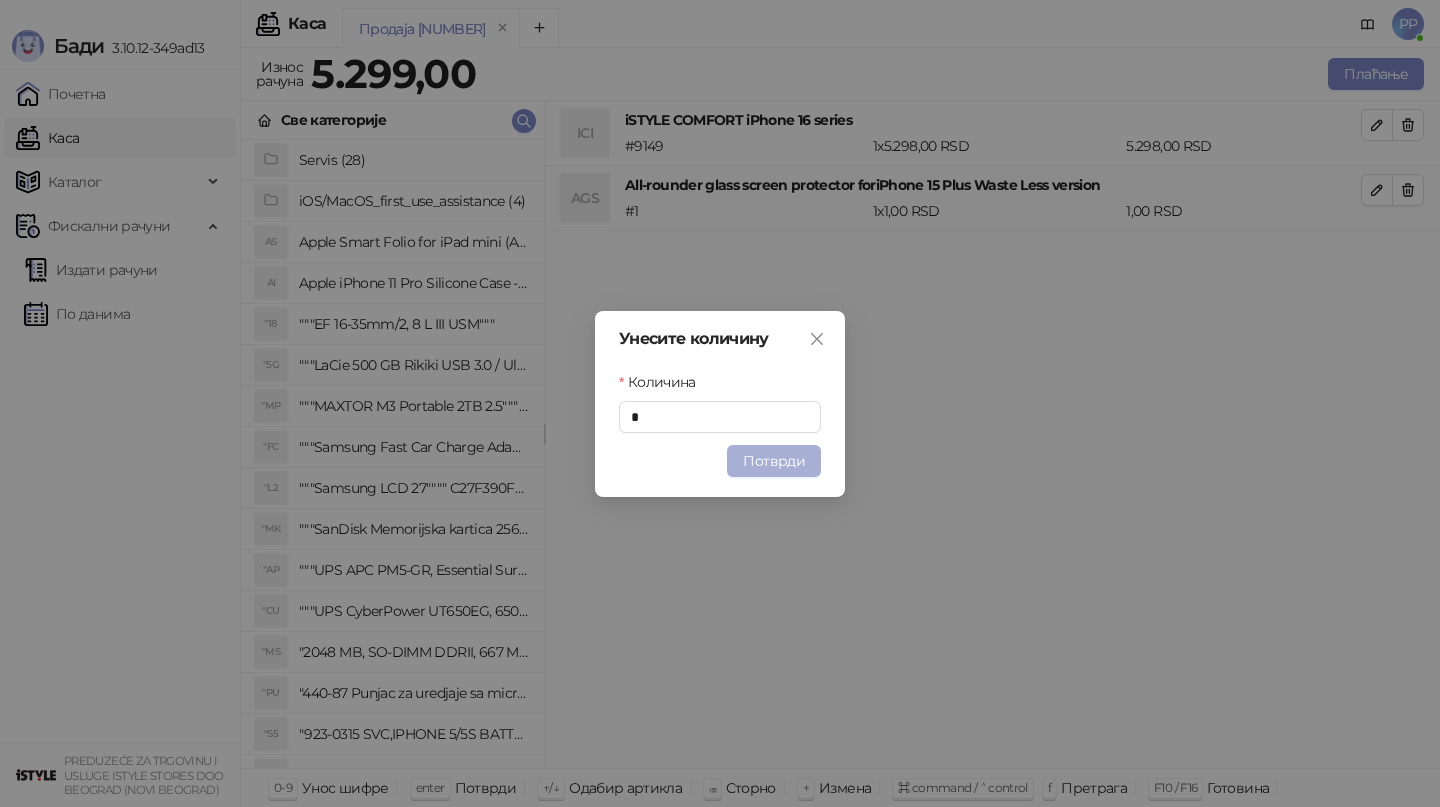 click on "Потврди" at bounding box center (774, 461) 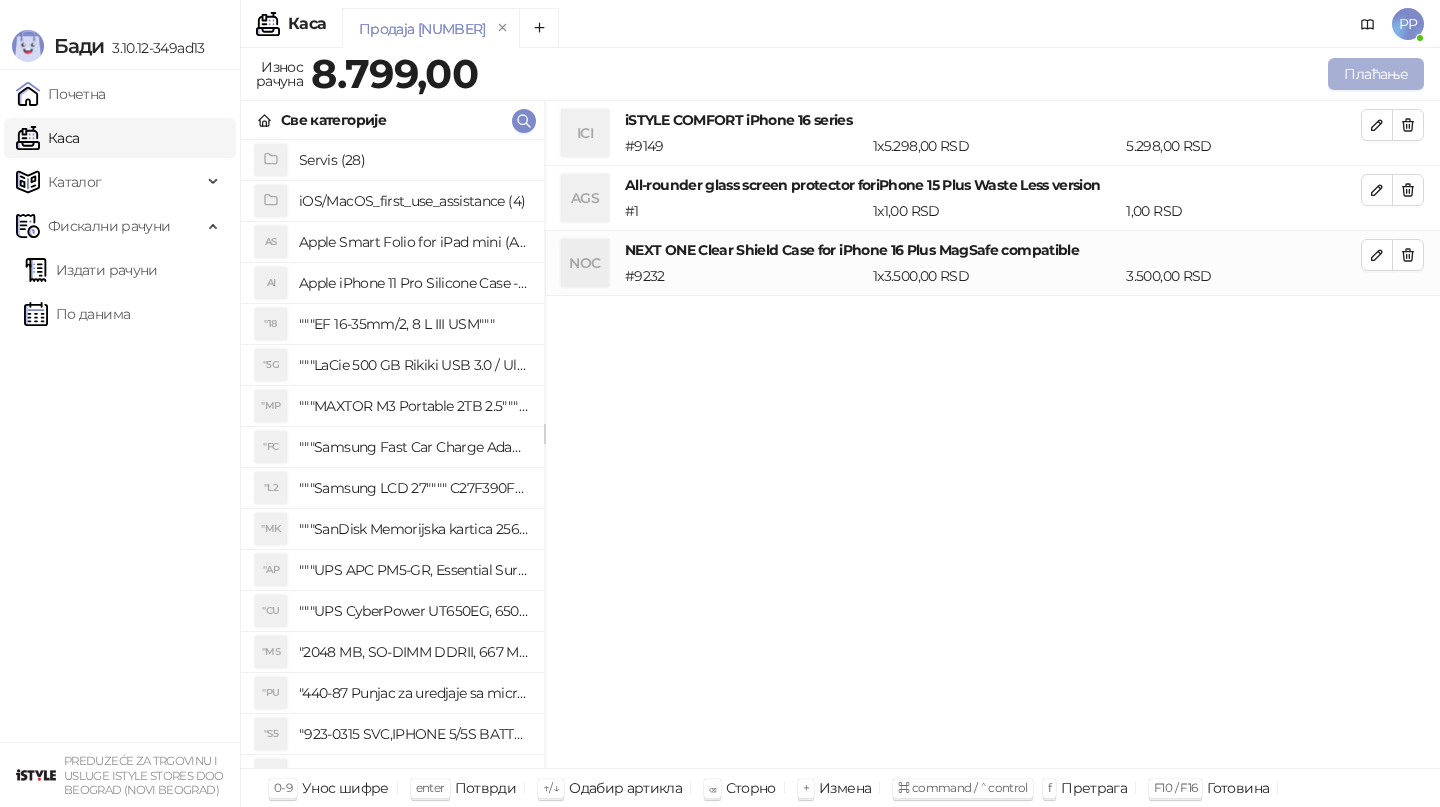 click on "Плаћање" at bounding box center (1376, 74) 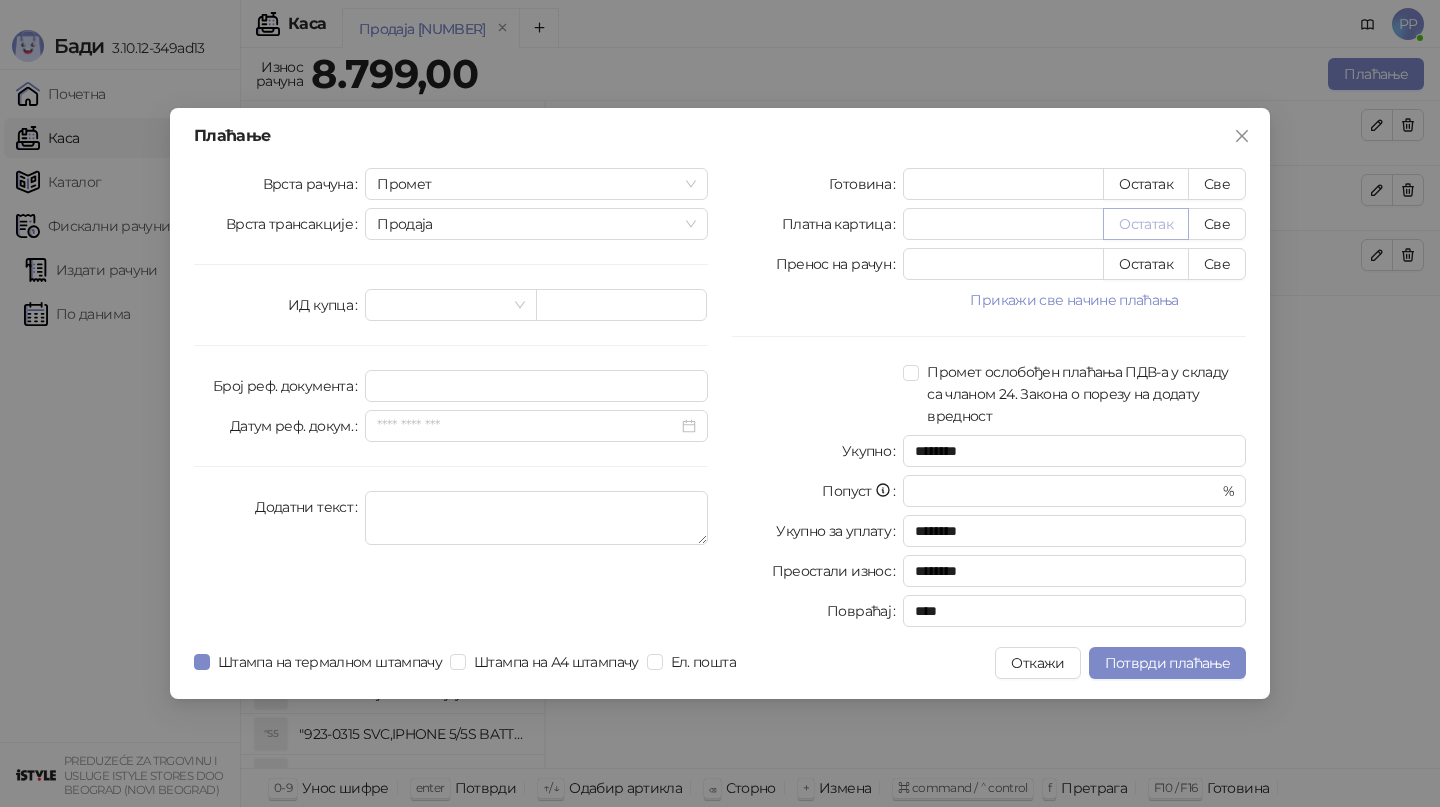 click on "Остатак" at bounding box center [1146, 224] 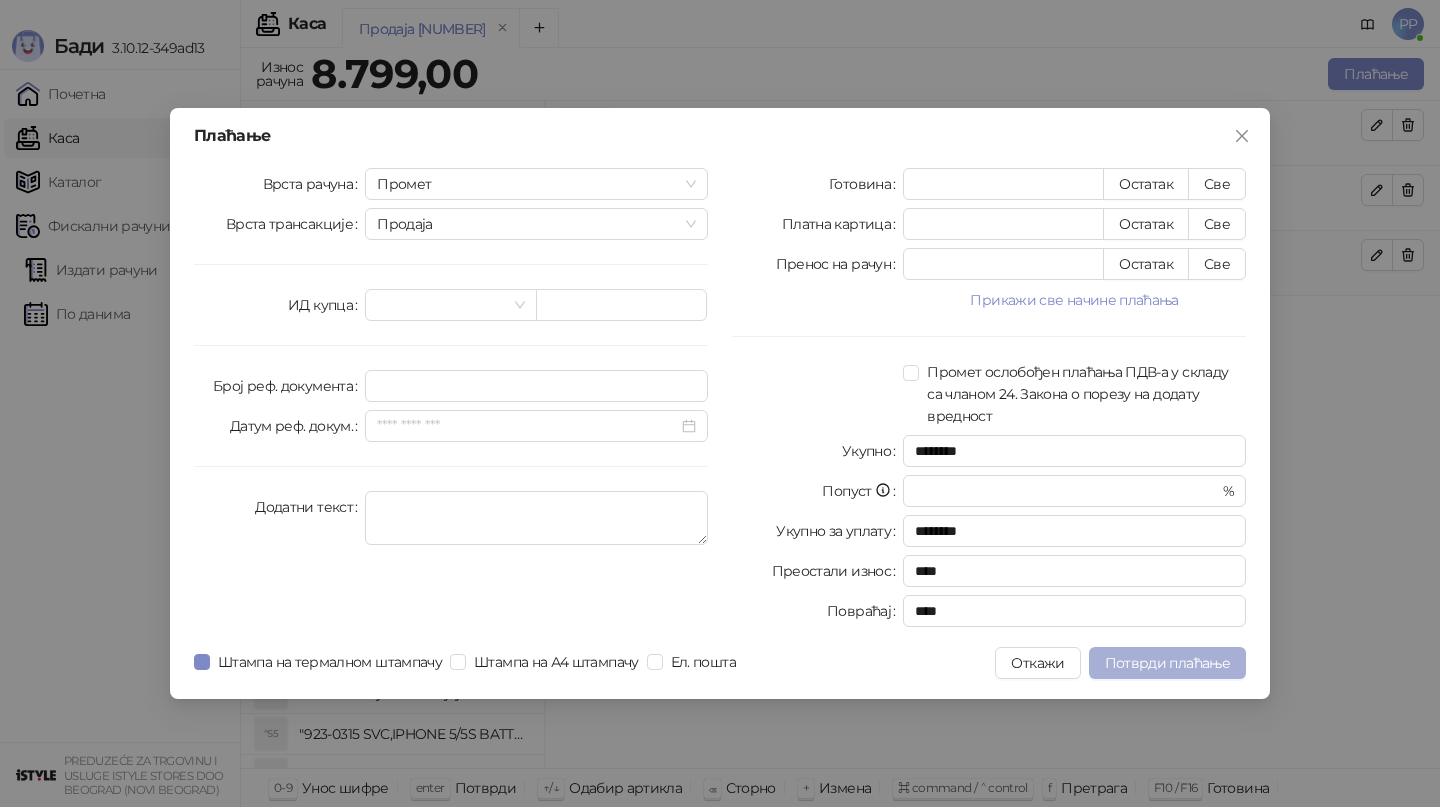 click on "Потврди плаћање" at bounding box center [1167, 663] 